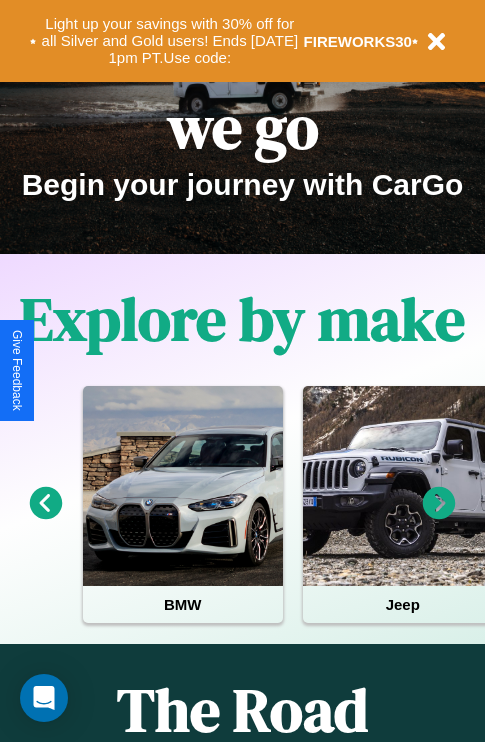 scroll, scrollTop: 308, scrollLeft: 0, axis: vertical 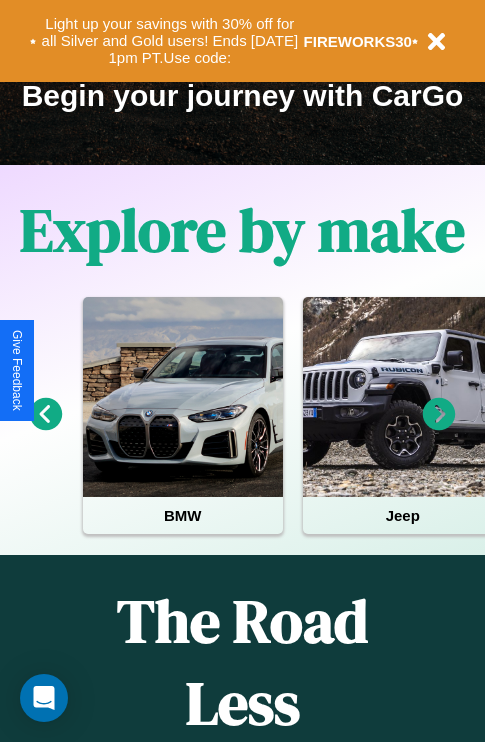 click 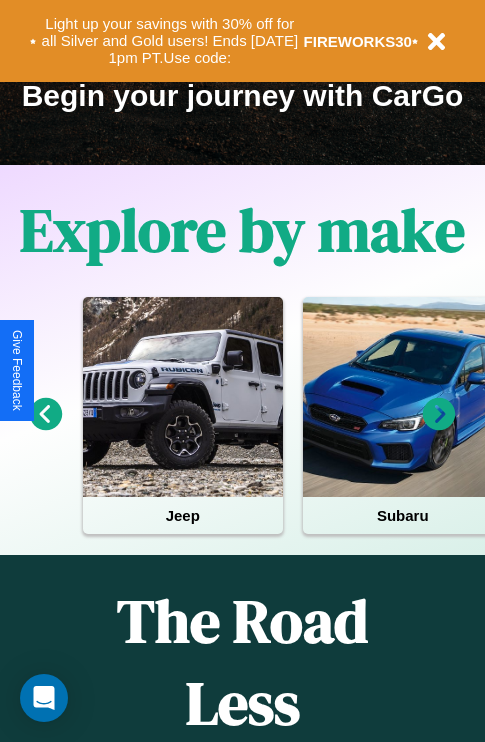 click 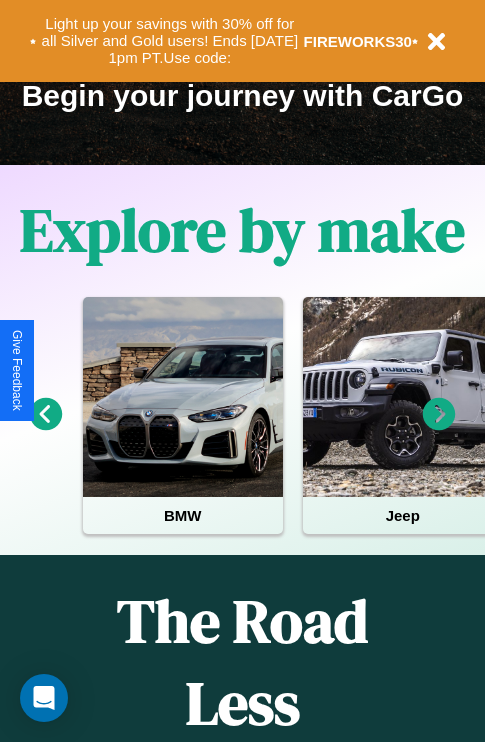click 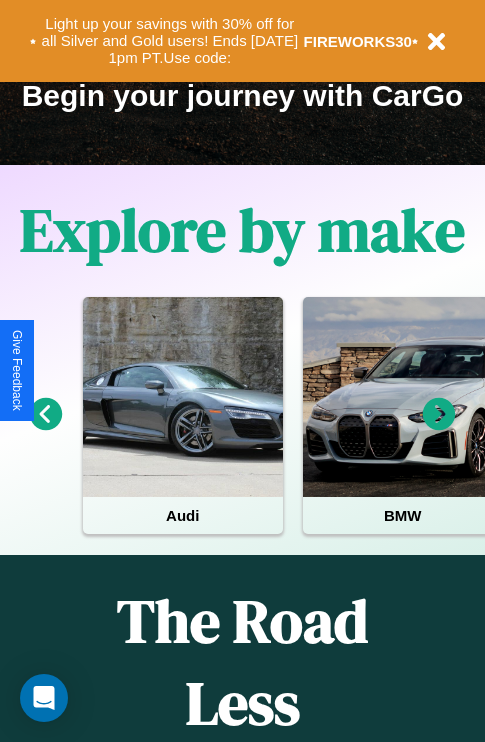 click 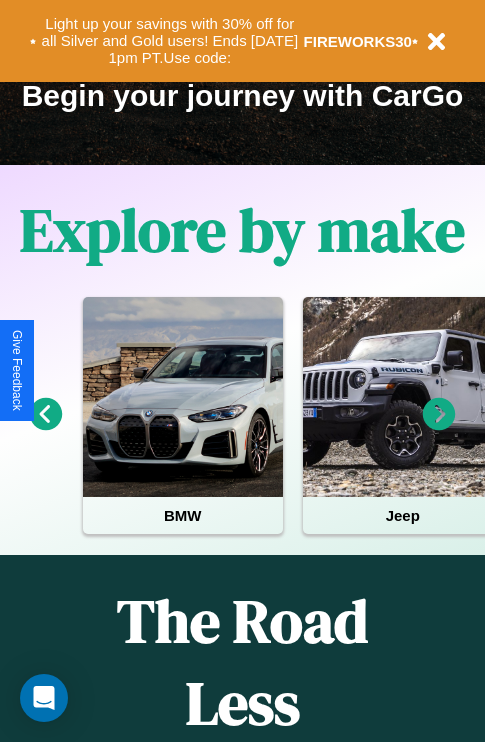 scroll, scrollTop: 0, scrollLeft: 0, axis: both 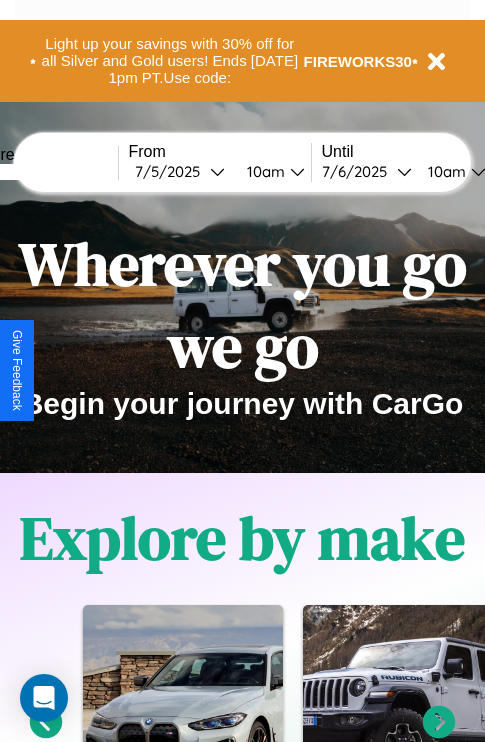 click at bounding box center [43, 172] 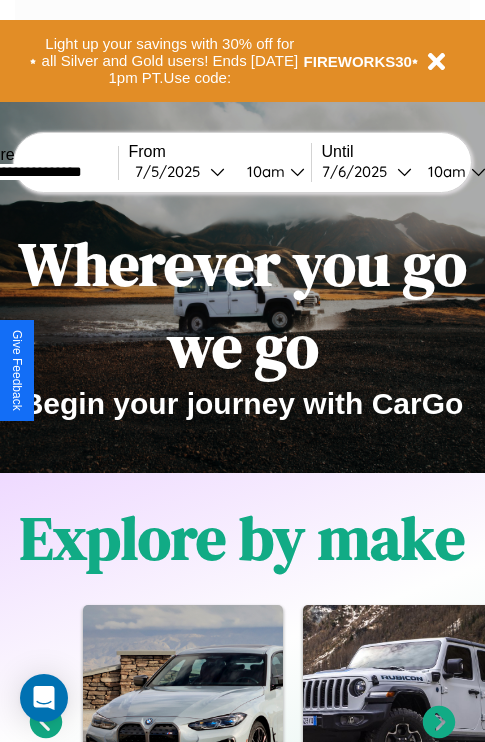 type on "**********" 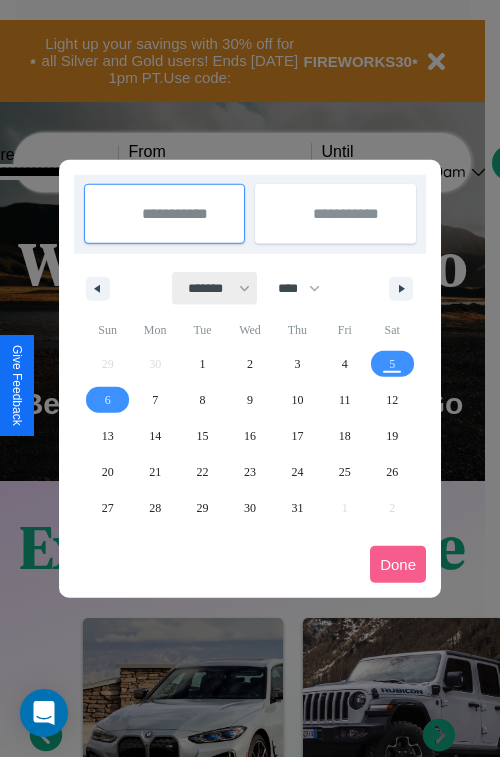 click on "******* ******** ***** ***** *** **** **** ****** ********* ******* ******** ********" at bounding box center [215, 288] 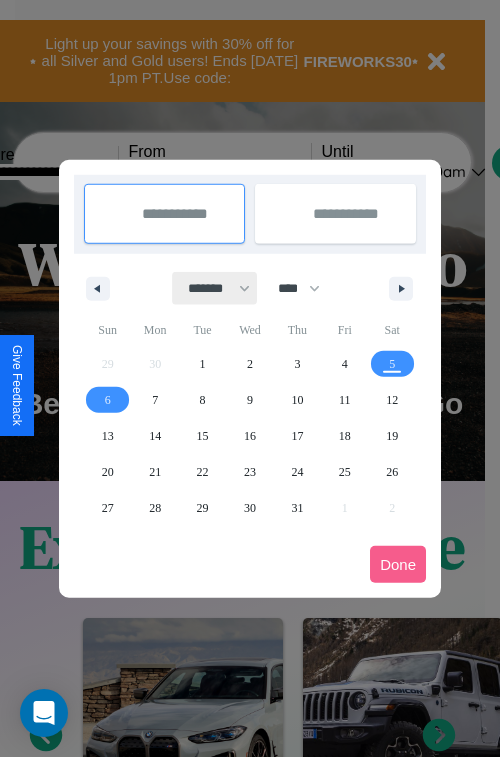 select on "*" 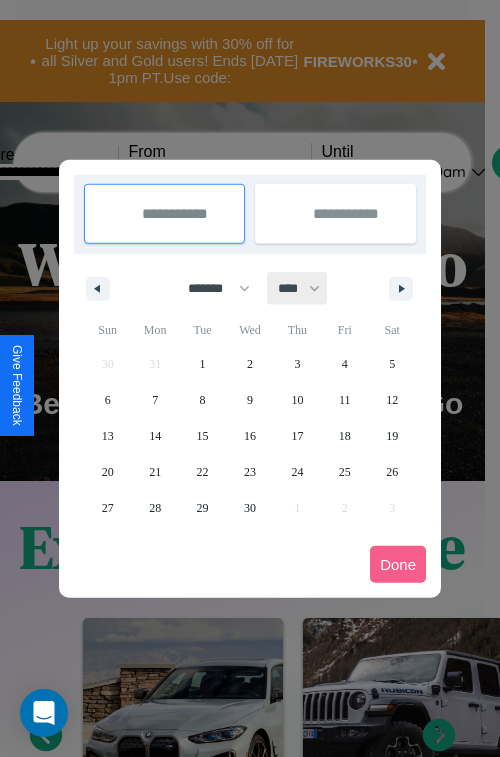 click on "**** **** **** **** **** **** **** **** **** **** **** **** **** **** **** **** **** **** **** **** **** **** **** **** **** **** **** **** **** **** **** **** **** **** **** **** **** **** **** **** **** **** **** **** **** **** **** **** **** **** **** **** **** **** **** **** **** **** **** **** **** **** **** **** **** **** **** **** **** **** **** **** **** **** **** **** **** **** **** **** **** **** **** **** **** **** **** **** **** **** **** **** **** **** **** **** **** **** **** **** **** **** **** **** **** **** **** **** **** **** **** **** **** **** **** **** **** **** **** **** ****" at bounding box center [298, 288] 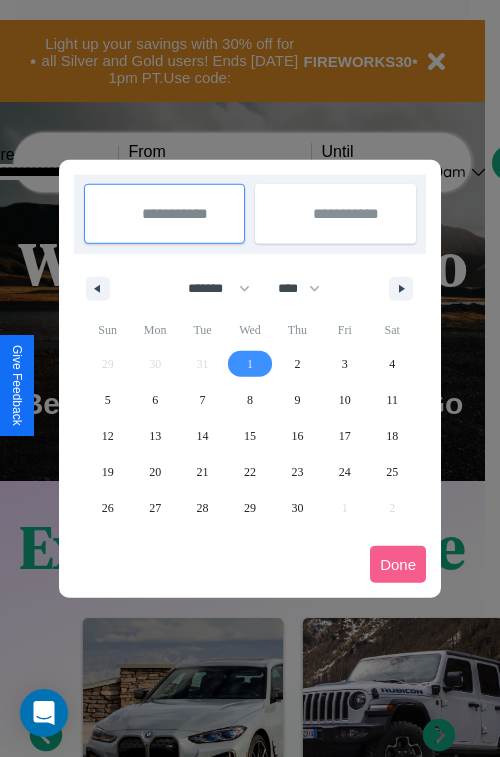 click on "1" at bounding box center [250, 364] 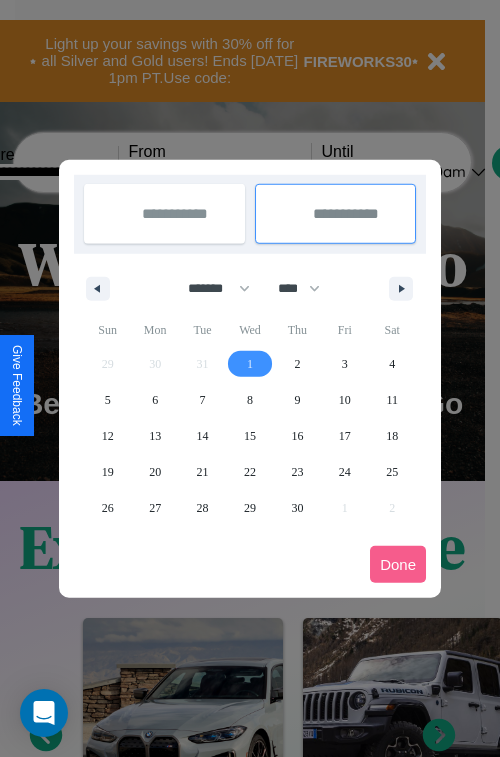 type on "**********" 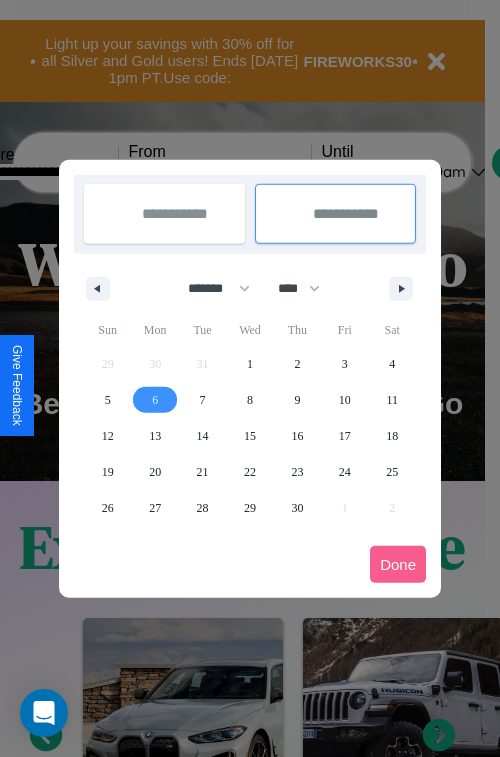click on "6" at bounding box center (155, 400) 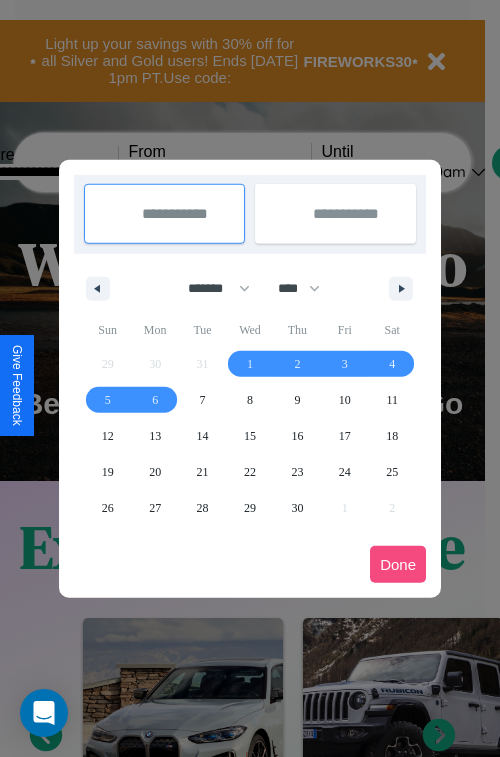 click on "Done" at bounding box center [398, 564] 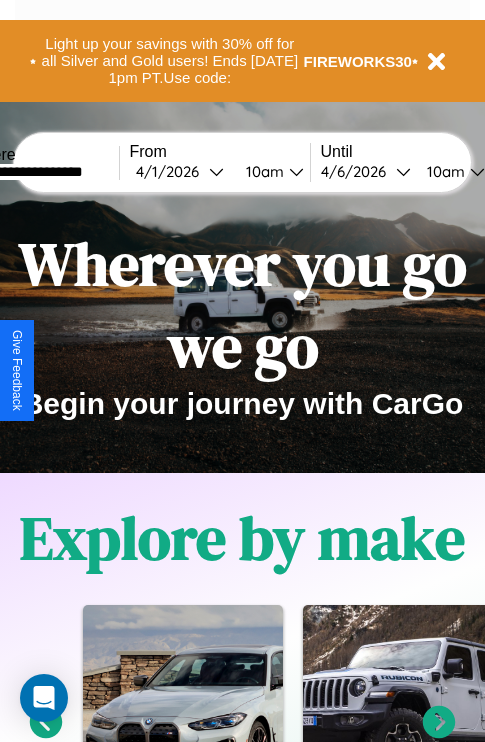 scroll, scrollTop: 0, scrollLeft: 67, axis: horizontal 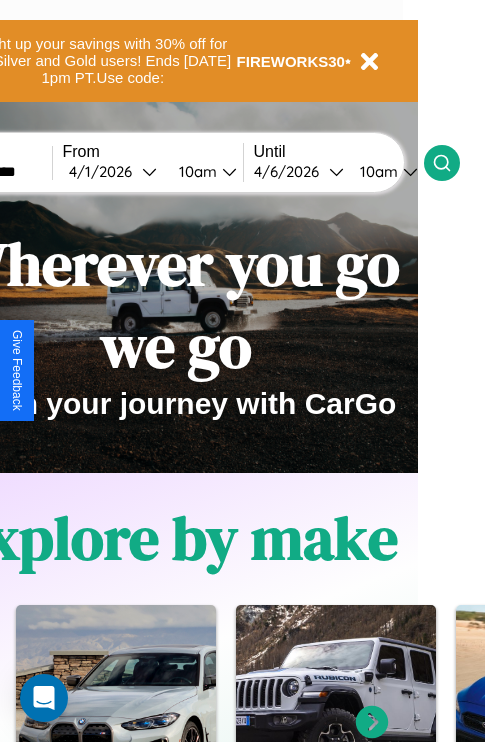 click 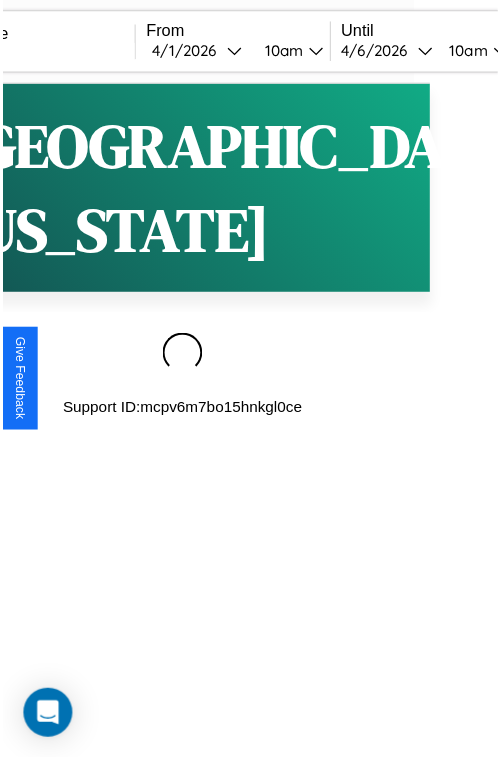 scroll, scrollTop: 0, scrollLeft: 0, axis: both 